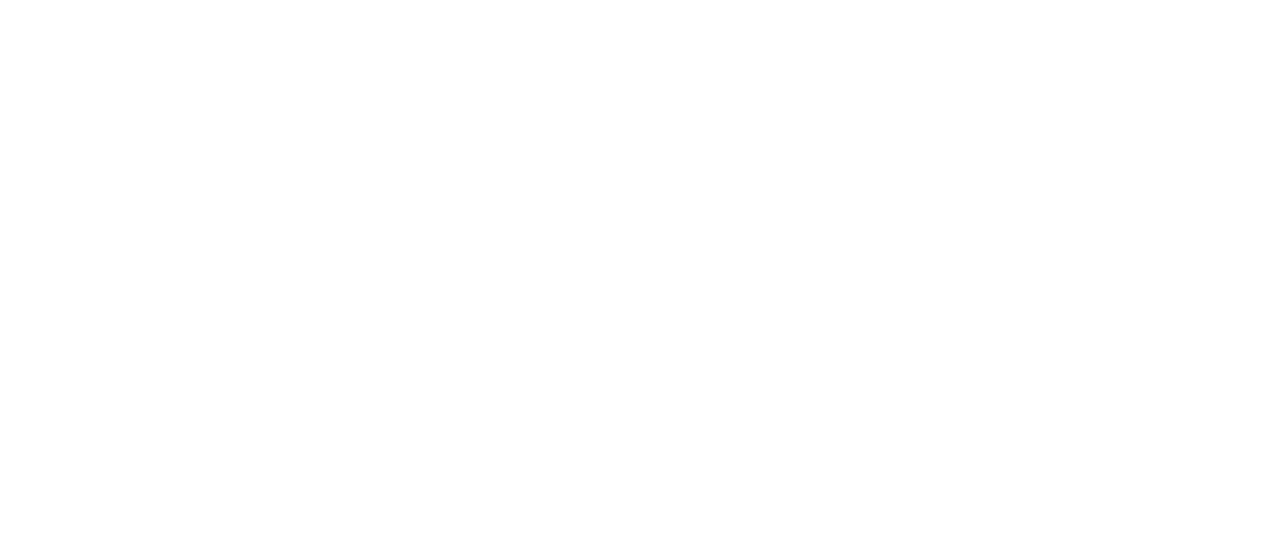 scroll, scrollTop: 0, scrollLeft: 0, axis: both 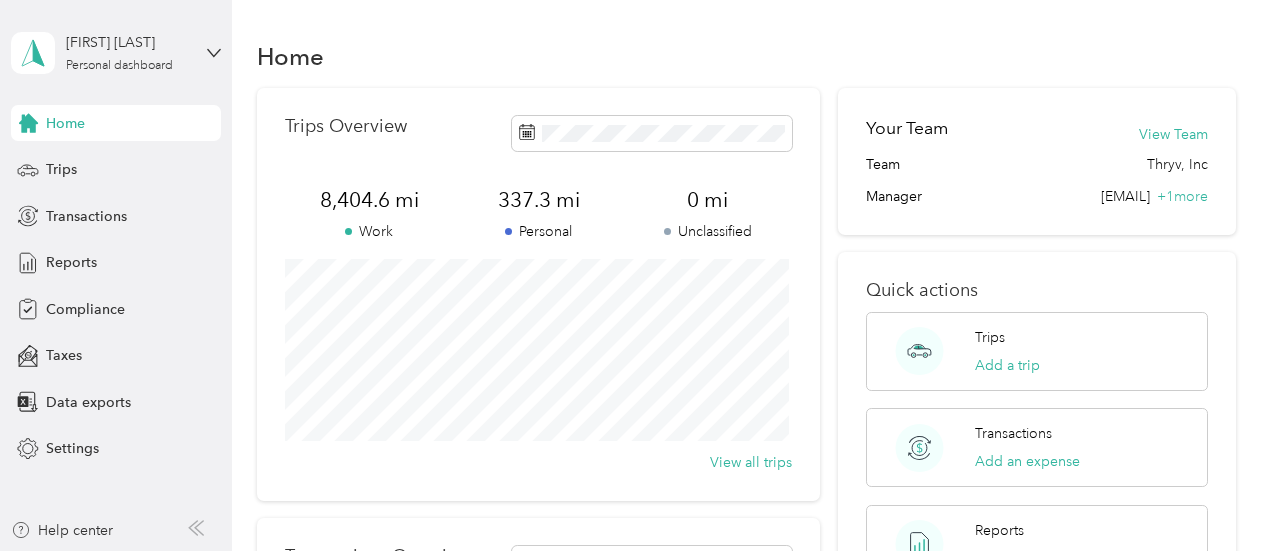 click on "Home Trips Transactions Reports Compliance Taxes Data exports Settings" at bounding box center [116, 286] 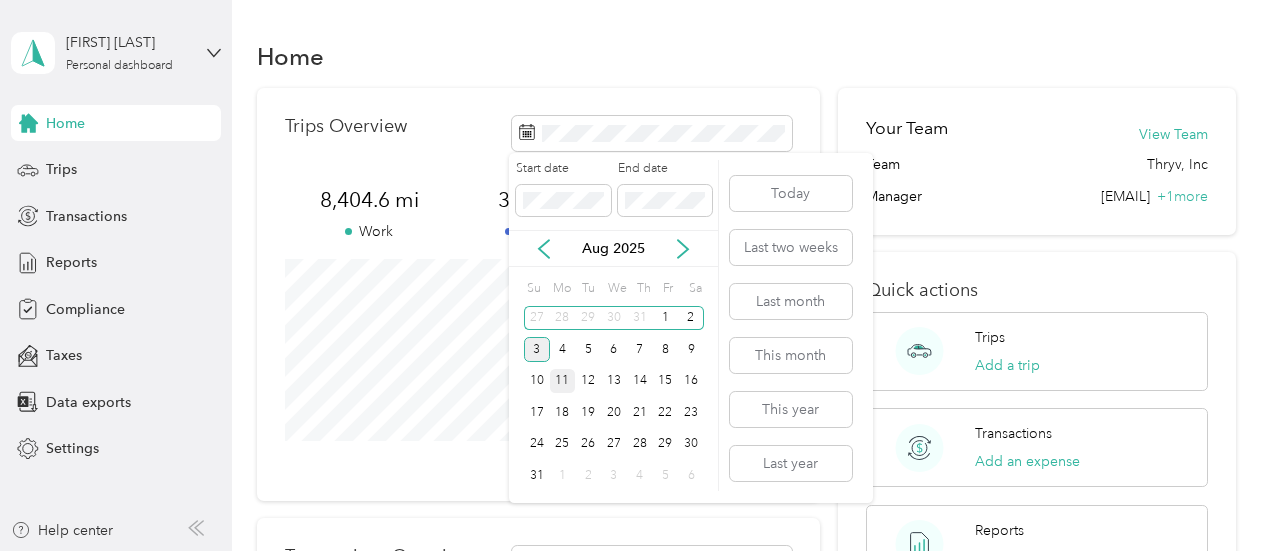 click on "11" at bounding box center (563, 381) 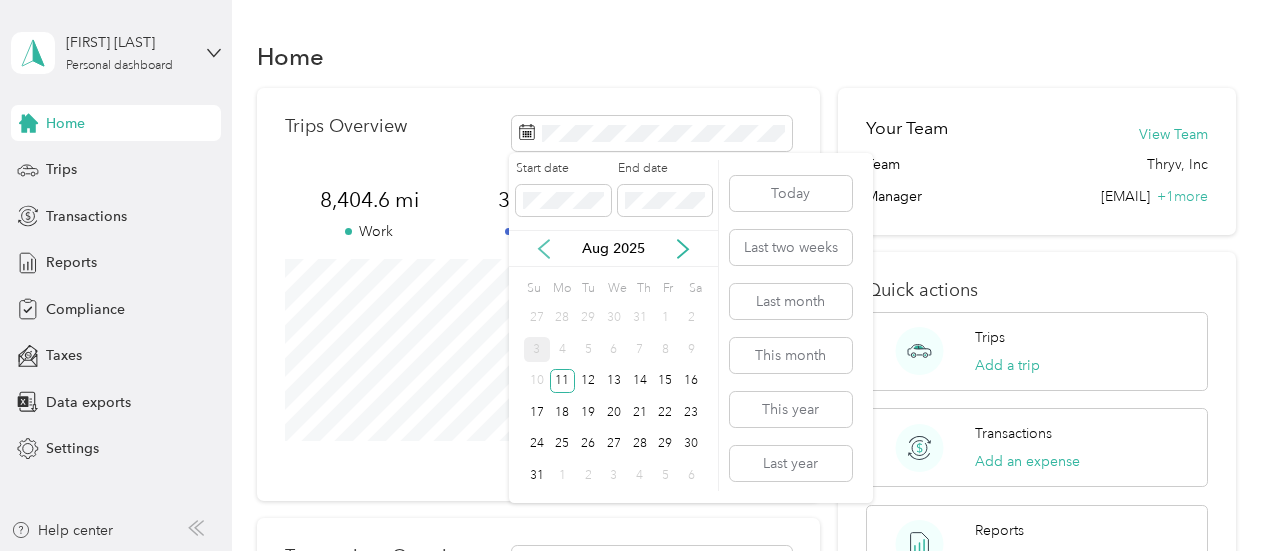 click 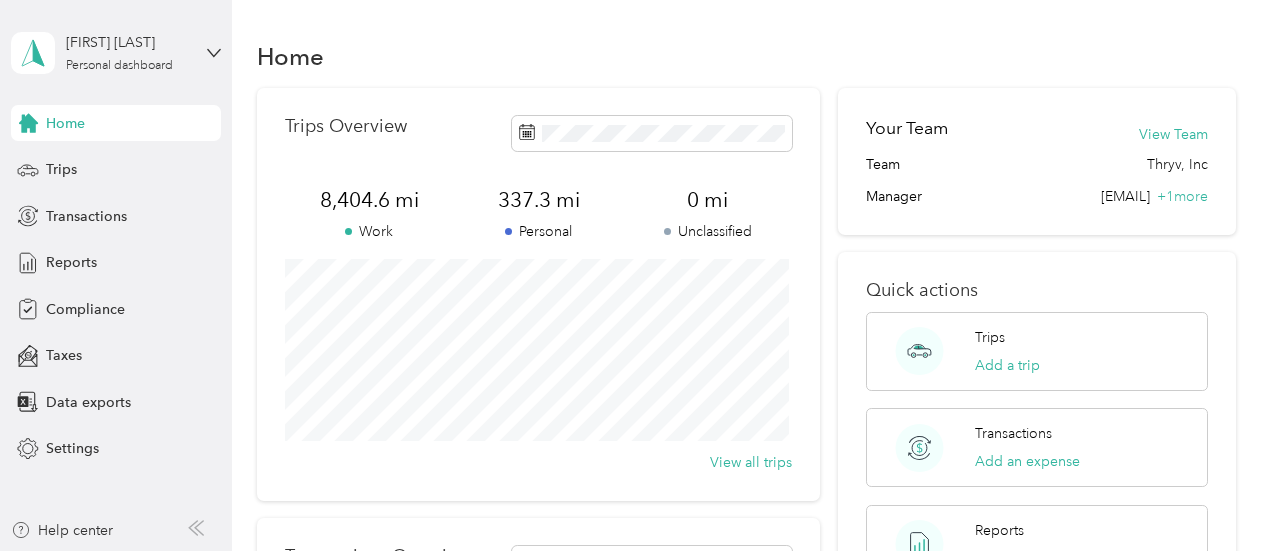 click on "Work" at bounding box center [369, 231] 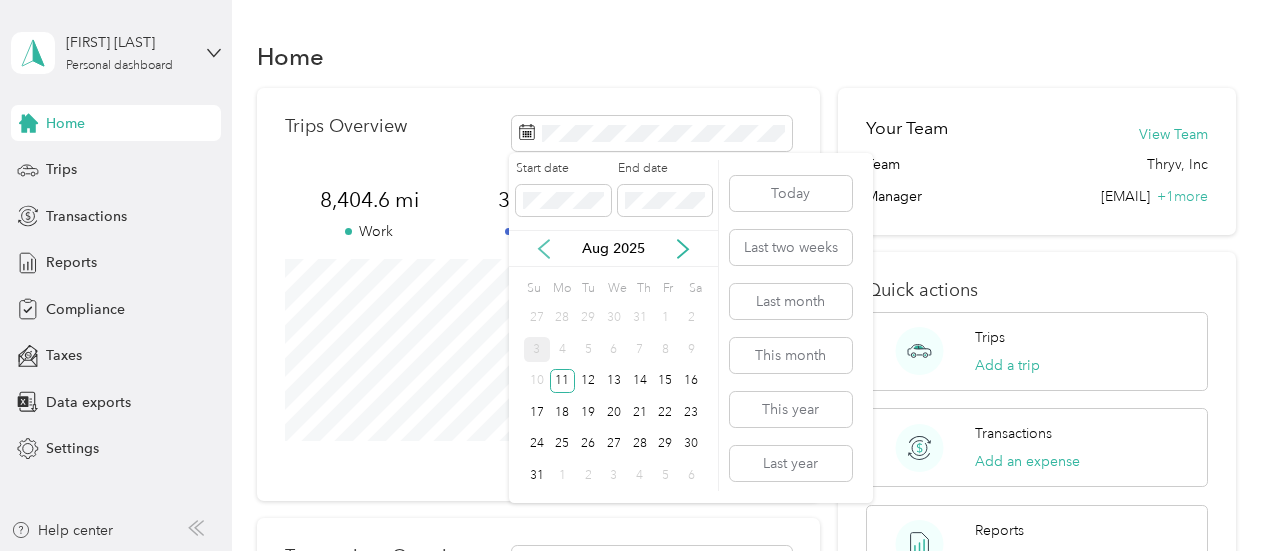 click 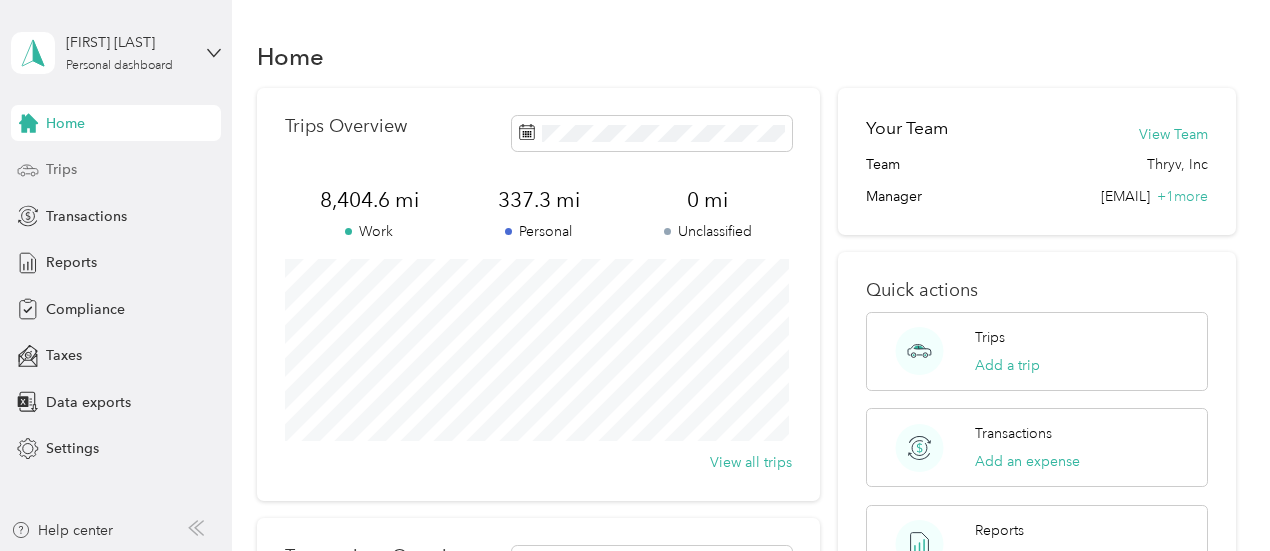 click on "Trips" at bounding box center [116, 170] 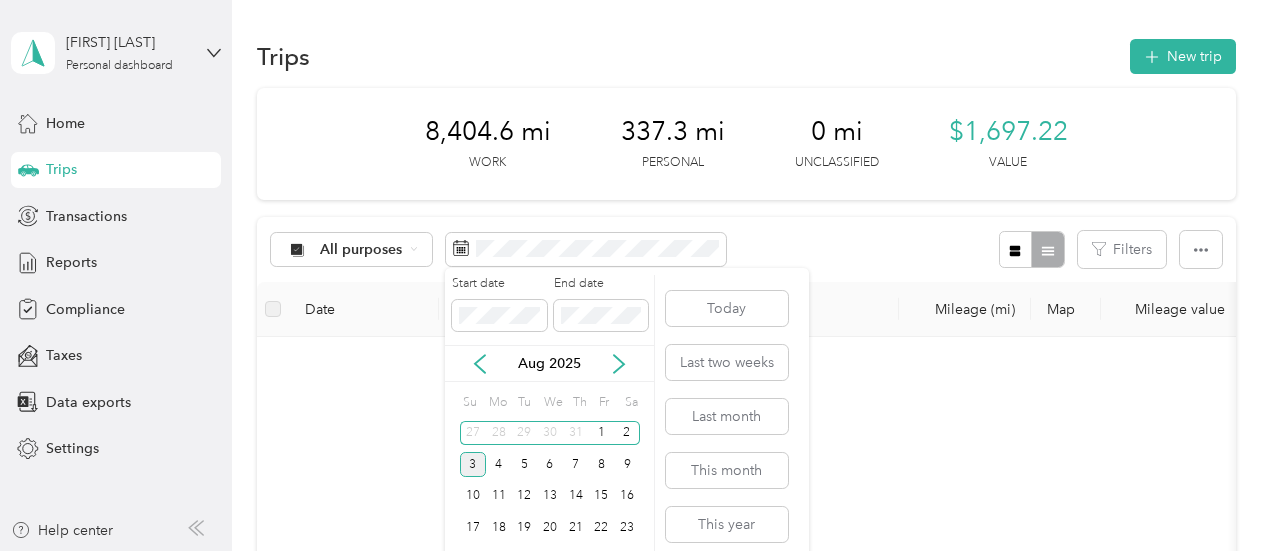 click on "Aug 2025" at bounding box center (549, 363) 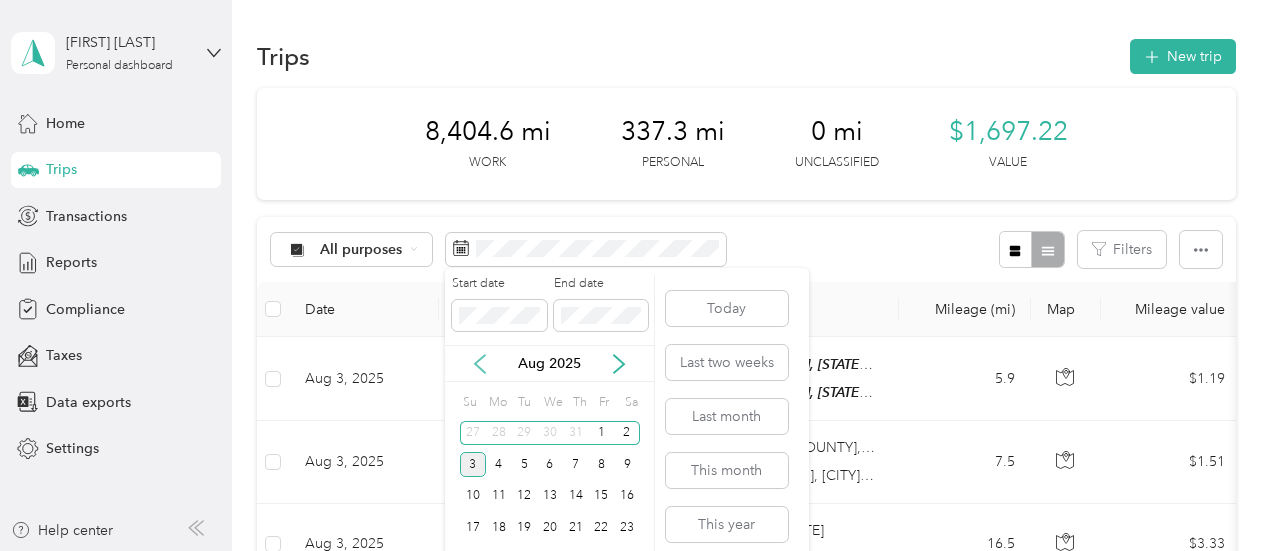 click 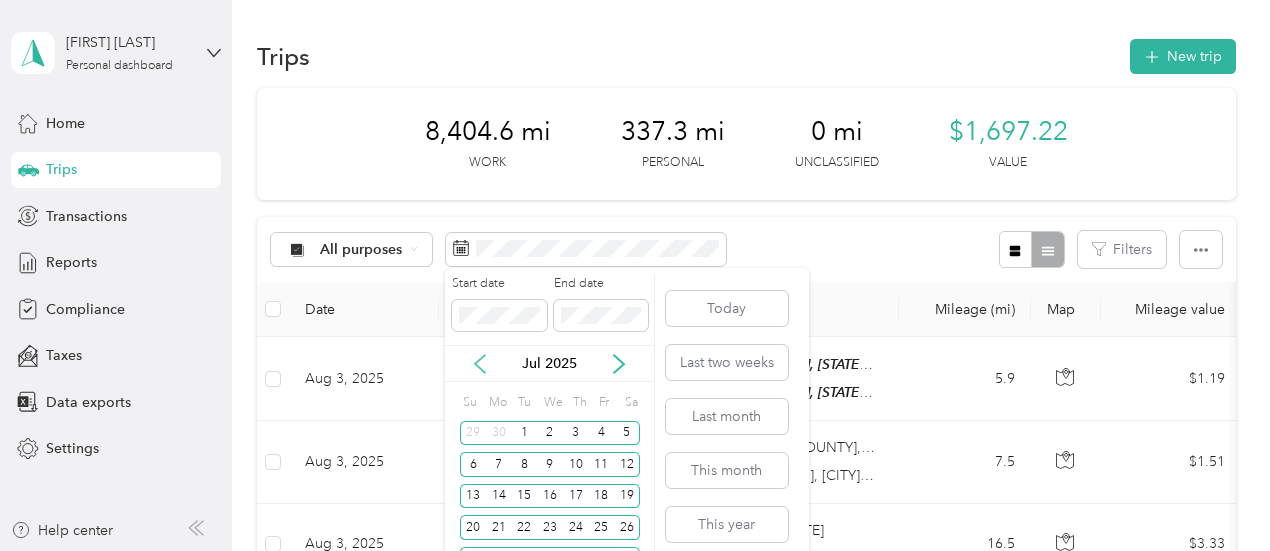 scroll, scrollTop: 66, scrollLeft: 0, axis: vertical 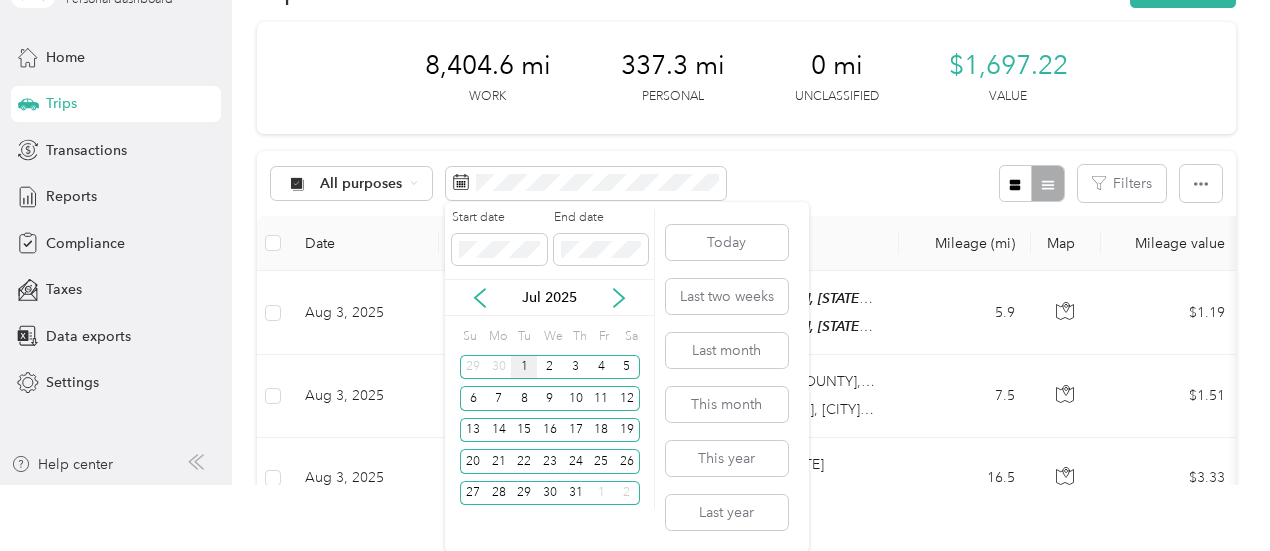 click on "1" at bounding box center (524, 367) 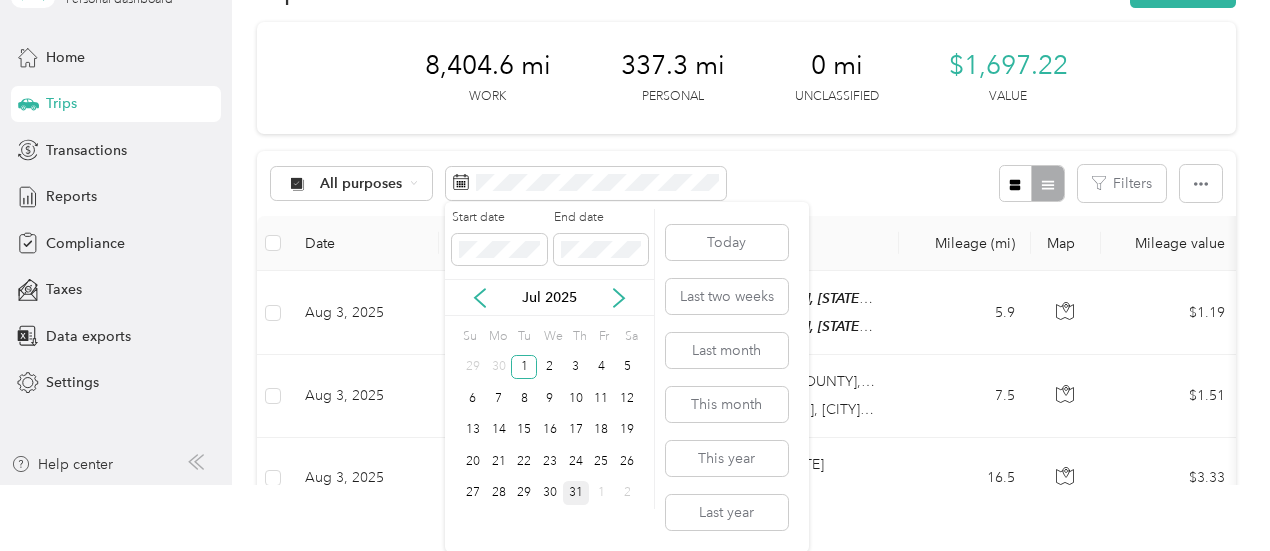 click on "31" at bounding box center [576, 493] 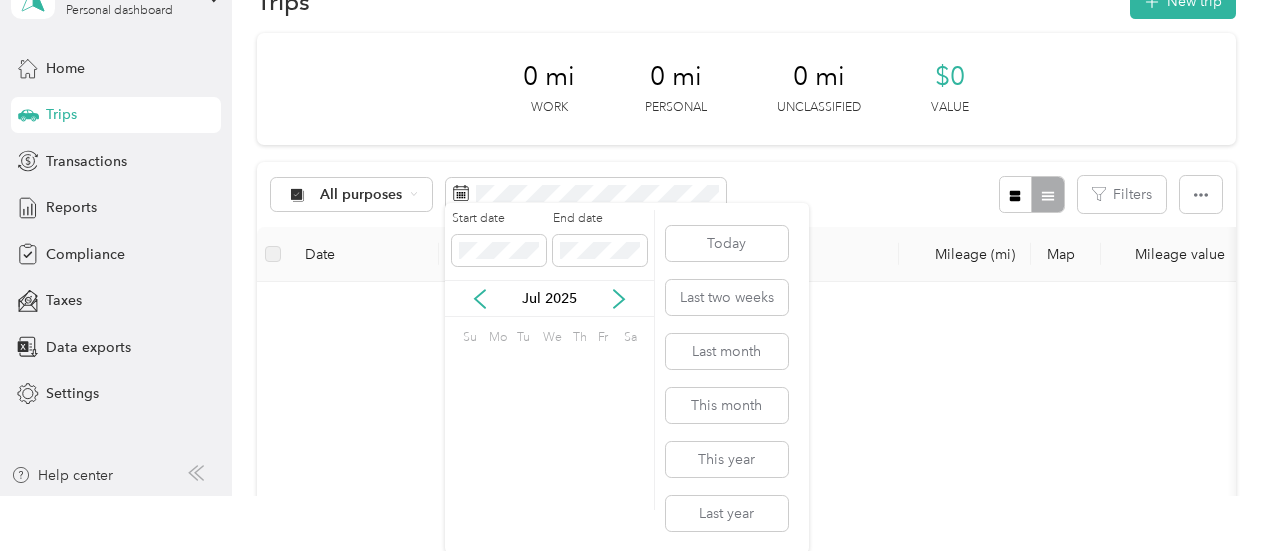 scroll, scrollTop: 0, scrollLeft: 0, axis: both 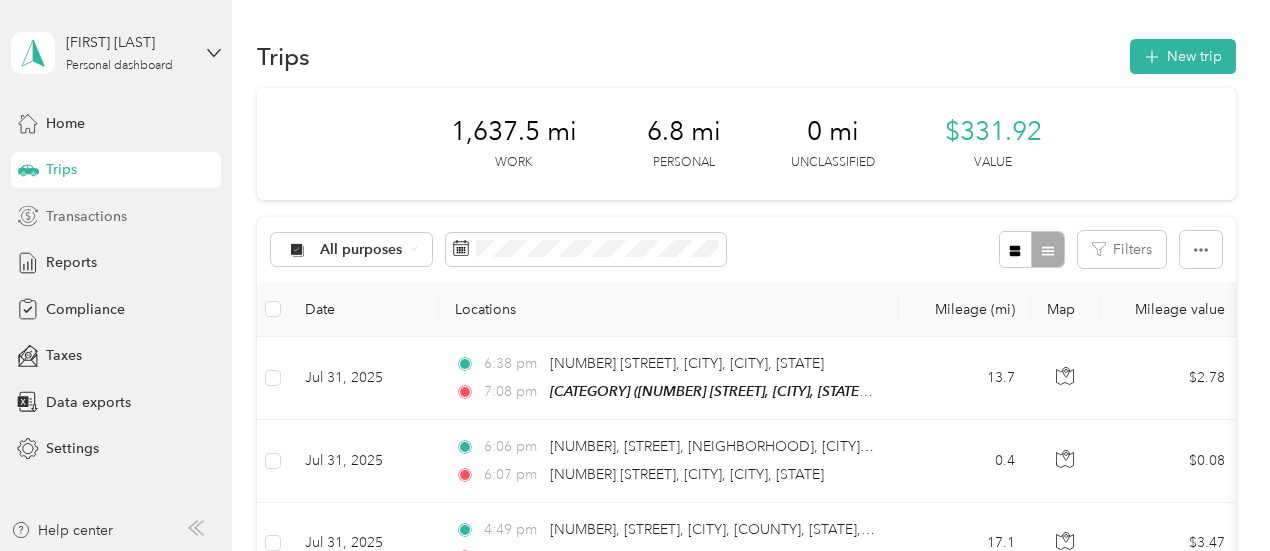 click on "Transactions" at bounding box center [86, 216] 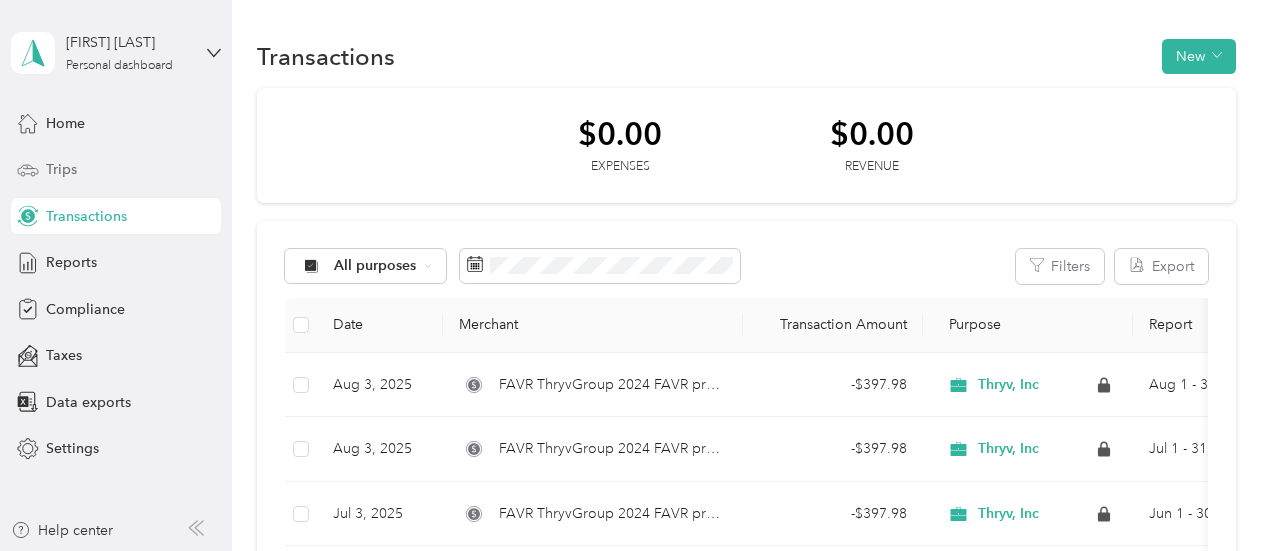 click on "Trips" at bounding box center [61, 169] 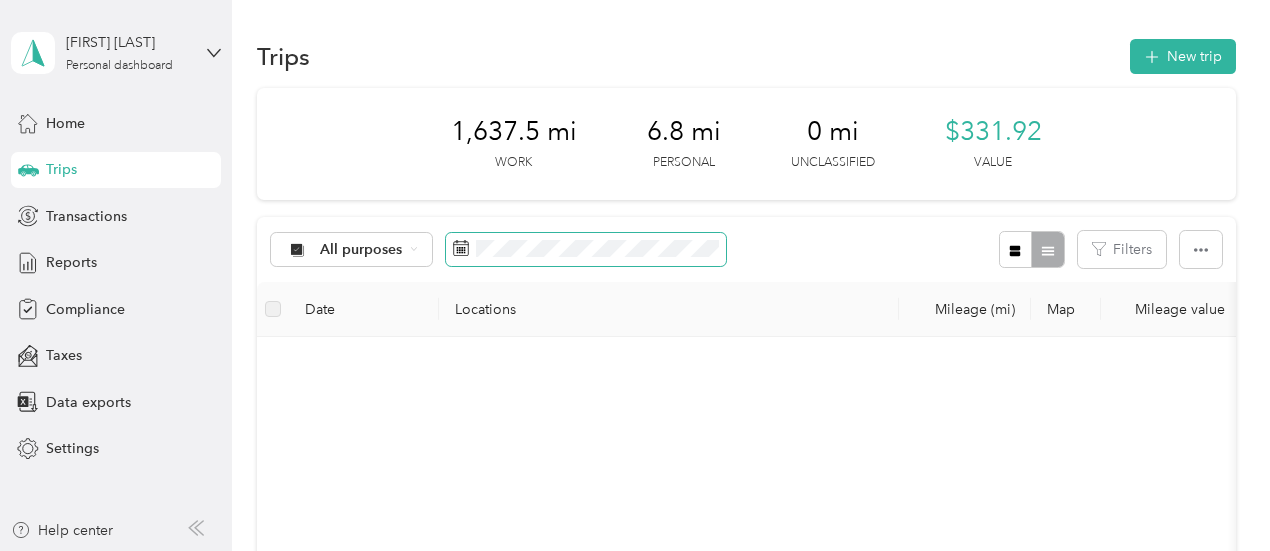 click at bounding box center [586, 250] 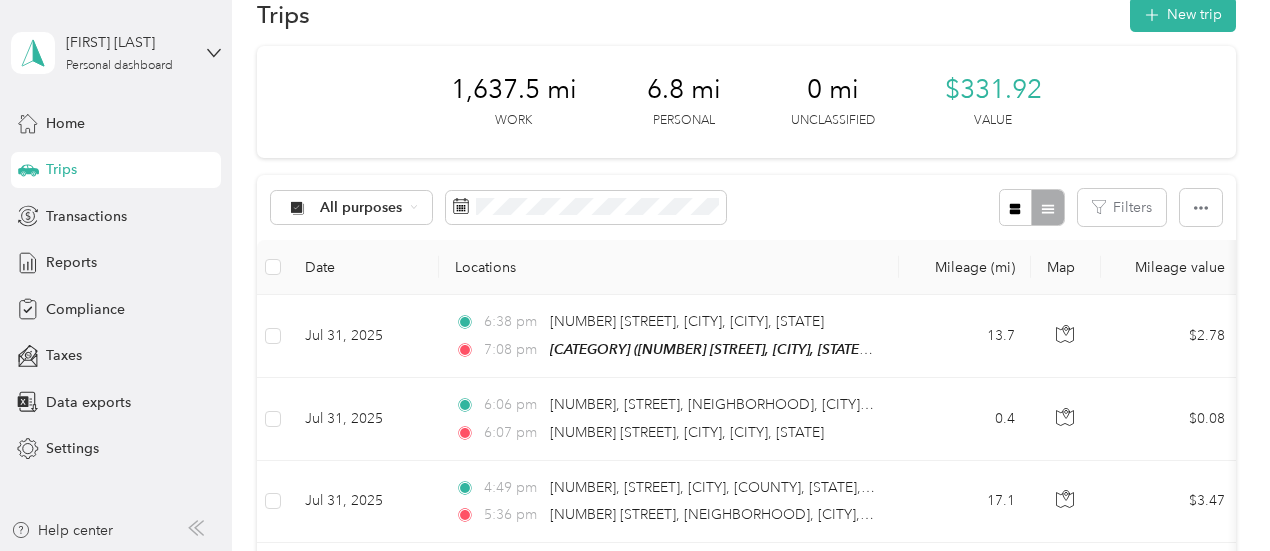 scroll, scrollTop: 0, scrollLeft: 0, axis: both 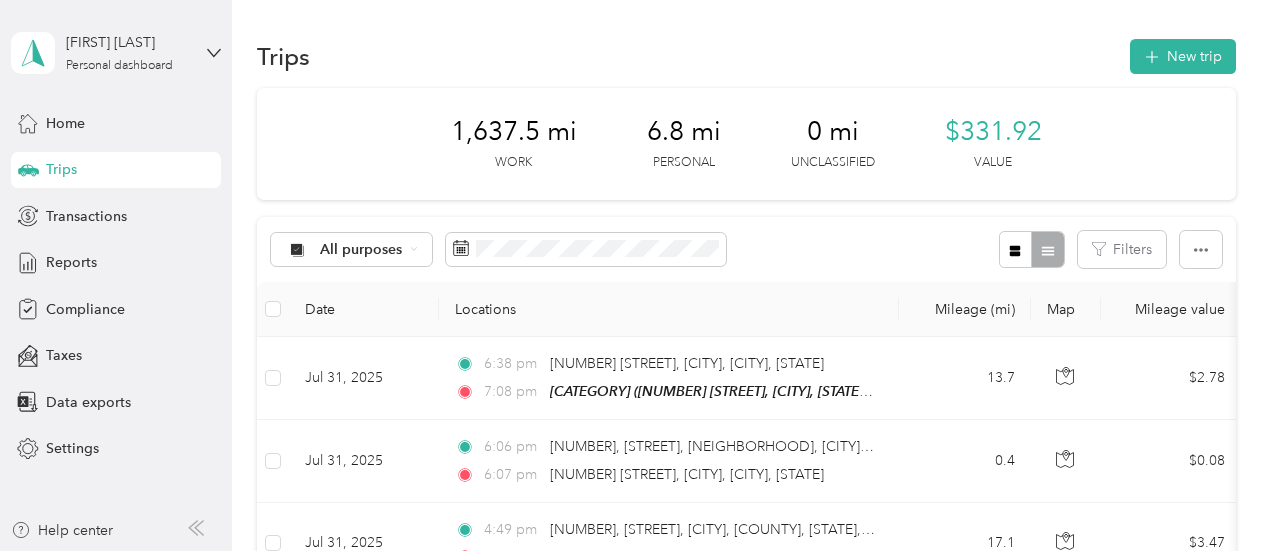 click on "1,637.5   mi Work 6.8   mi Personal 0   mi Unclassified $331.92 Value" at bounding box center [746, 144] 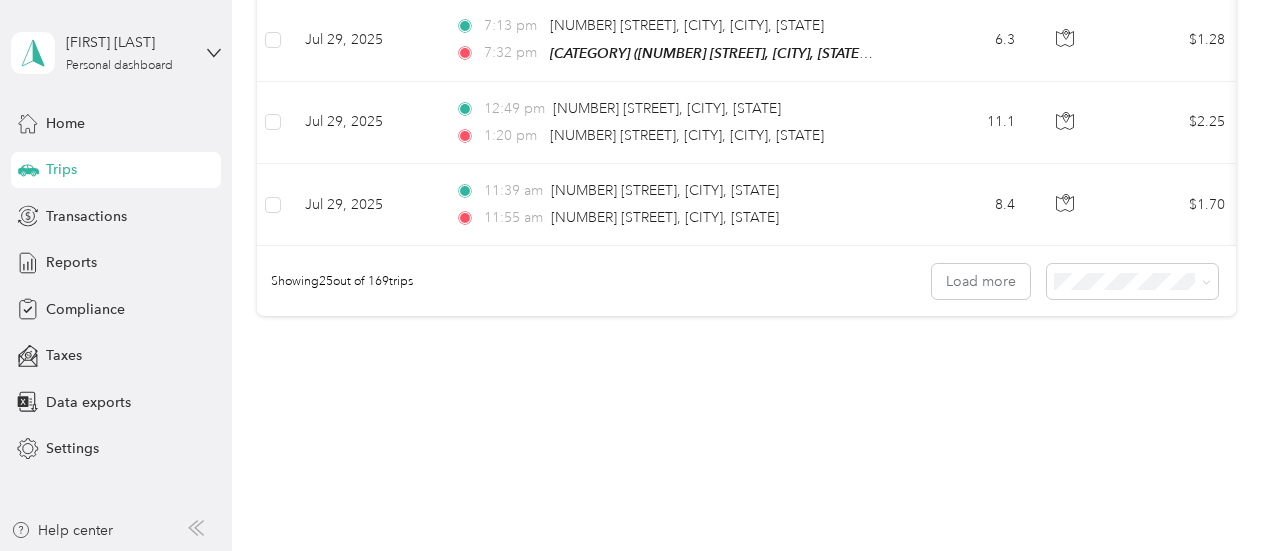 scroll, scrollTop: 2194, scrollLeft: 0, axis: vertical 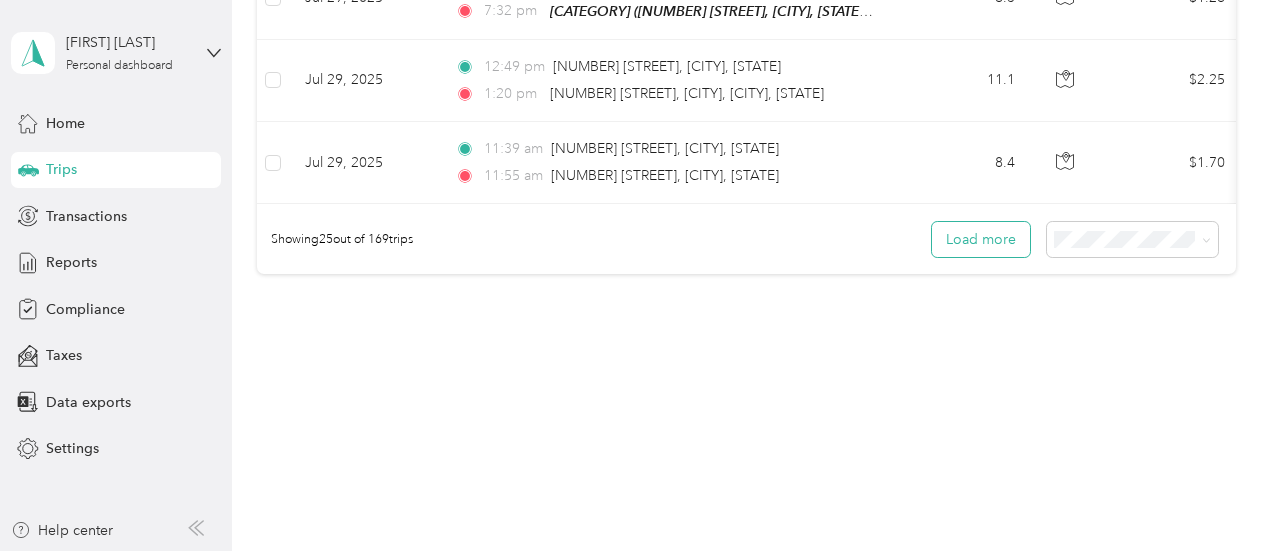 click on "Load more" at bounding box center [981, 239] 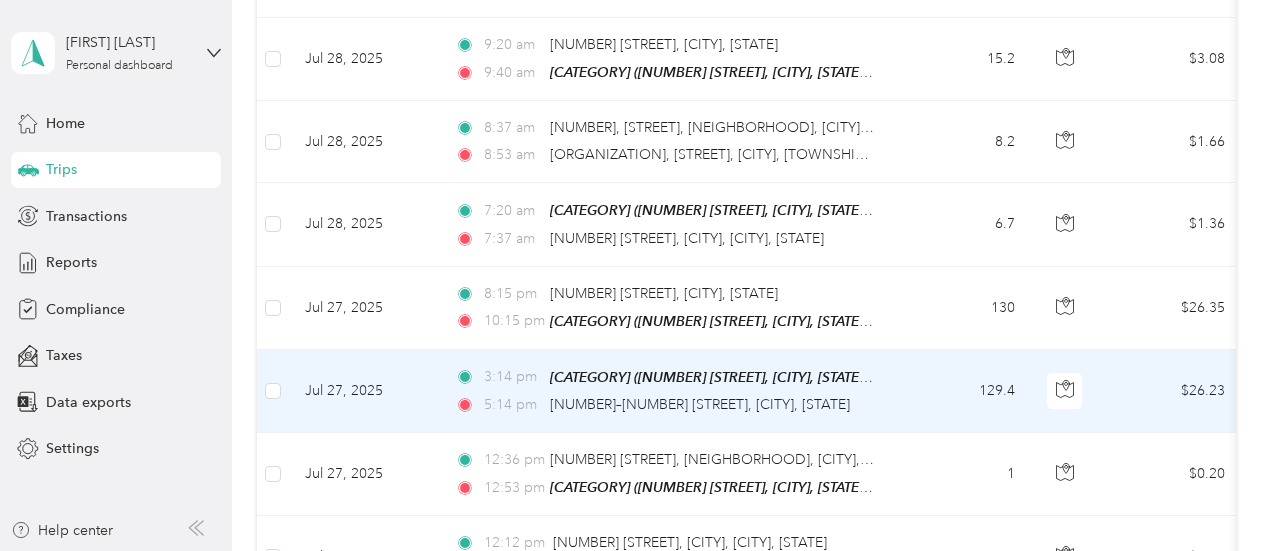 scroll, scrollTop: 3232, scrollLeft: 0, axis: vertical 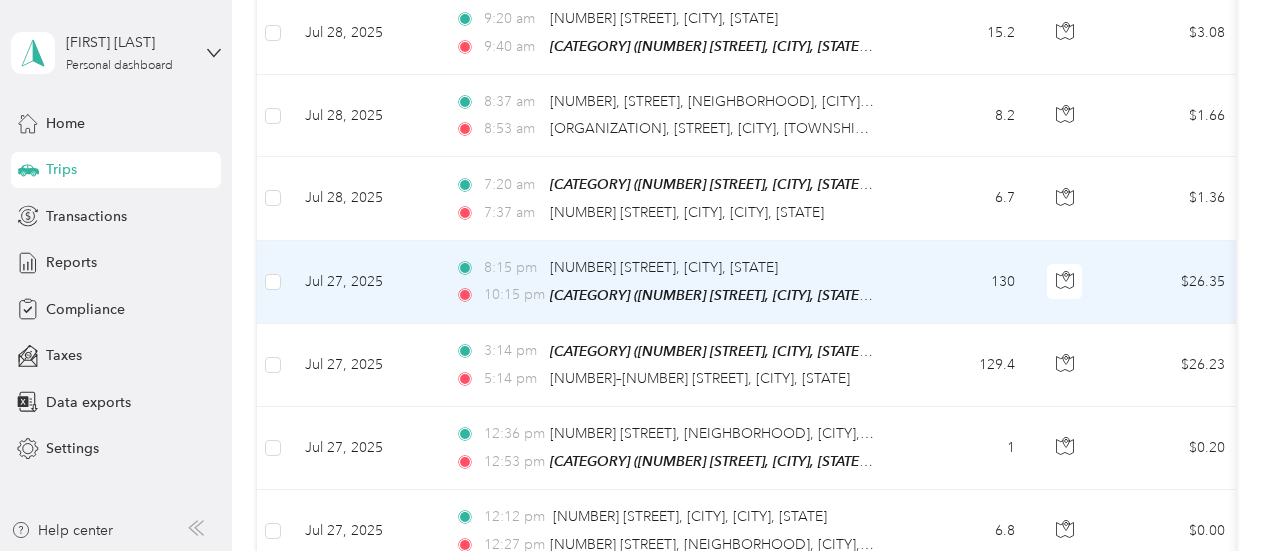 click on "Jul 27, 2025" at bounding box center (364, 282) 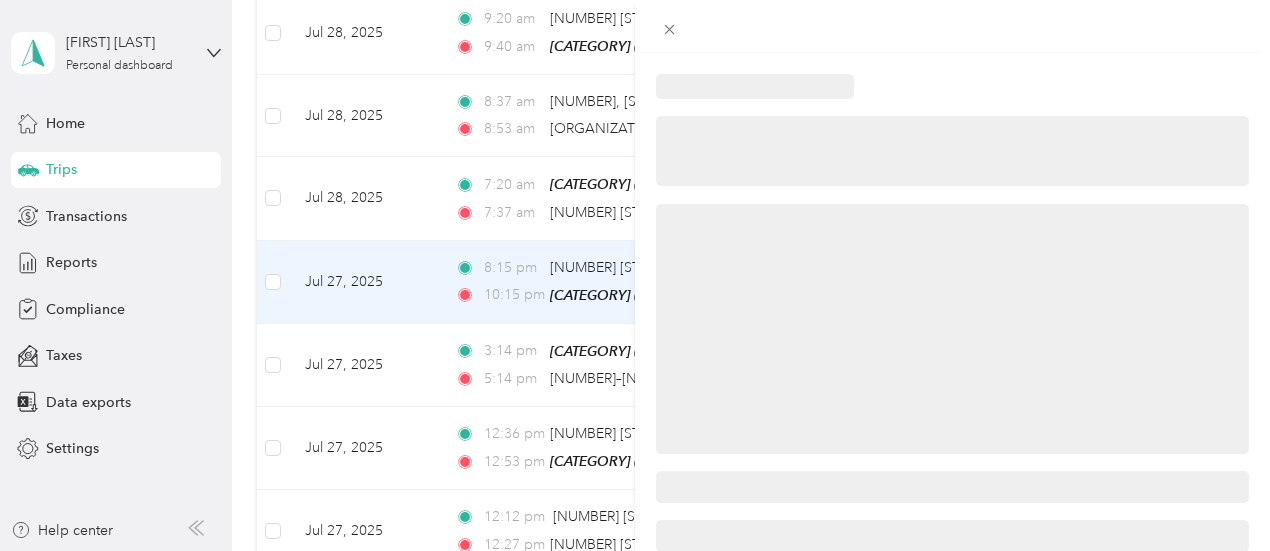 click at bounding box center [635, 275] 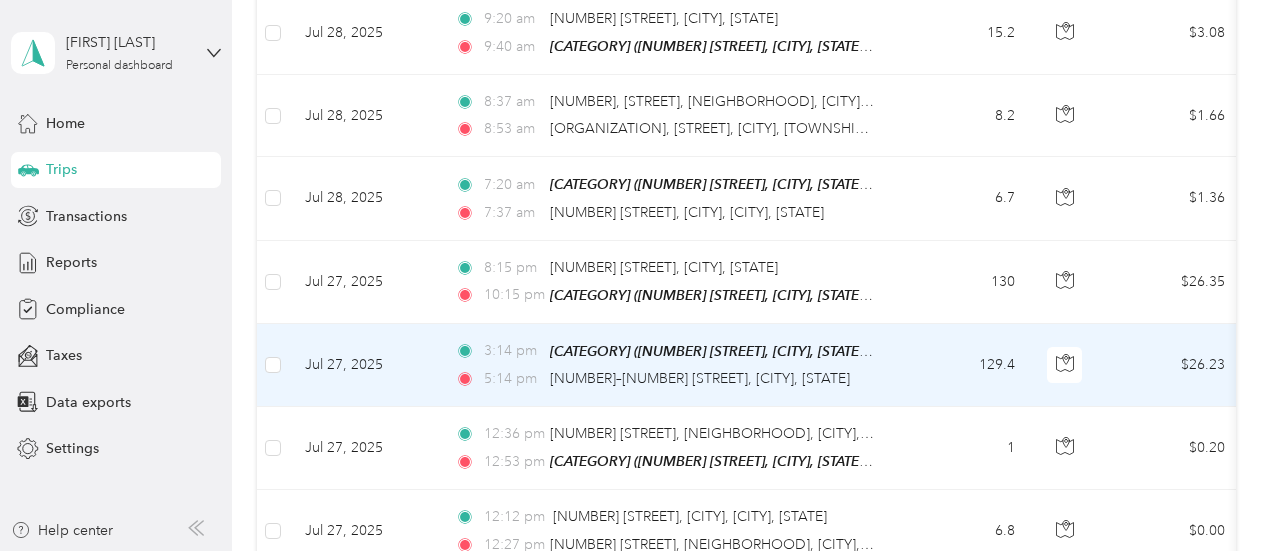 click at bounding box center [273, 365] 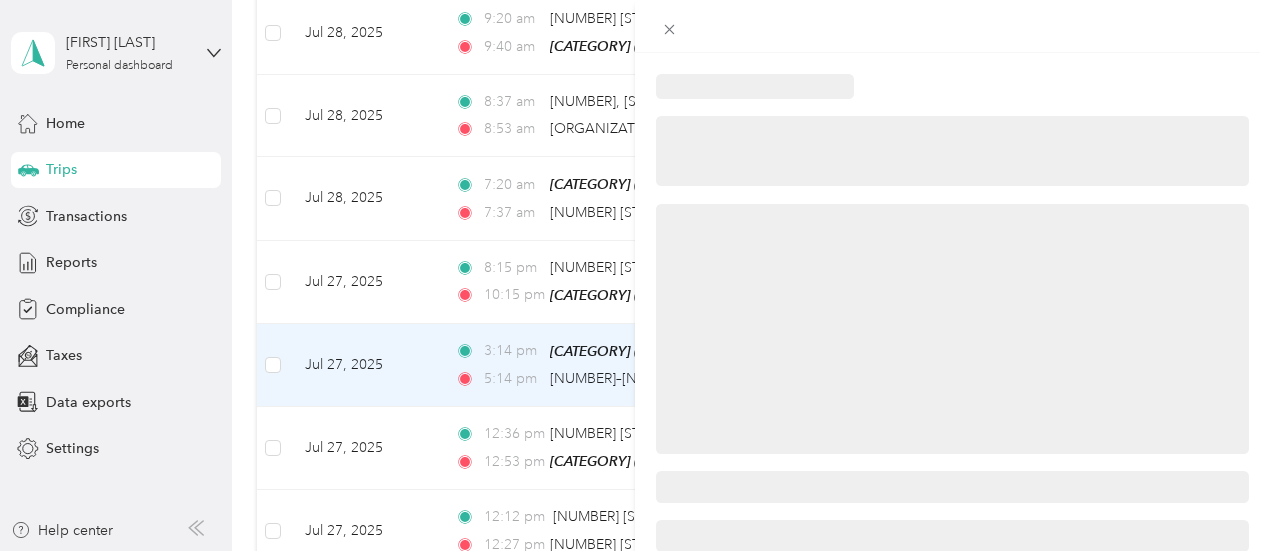 click at bounding box center (635, 275) 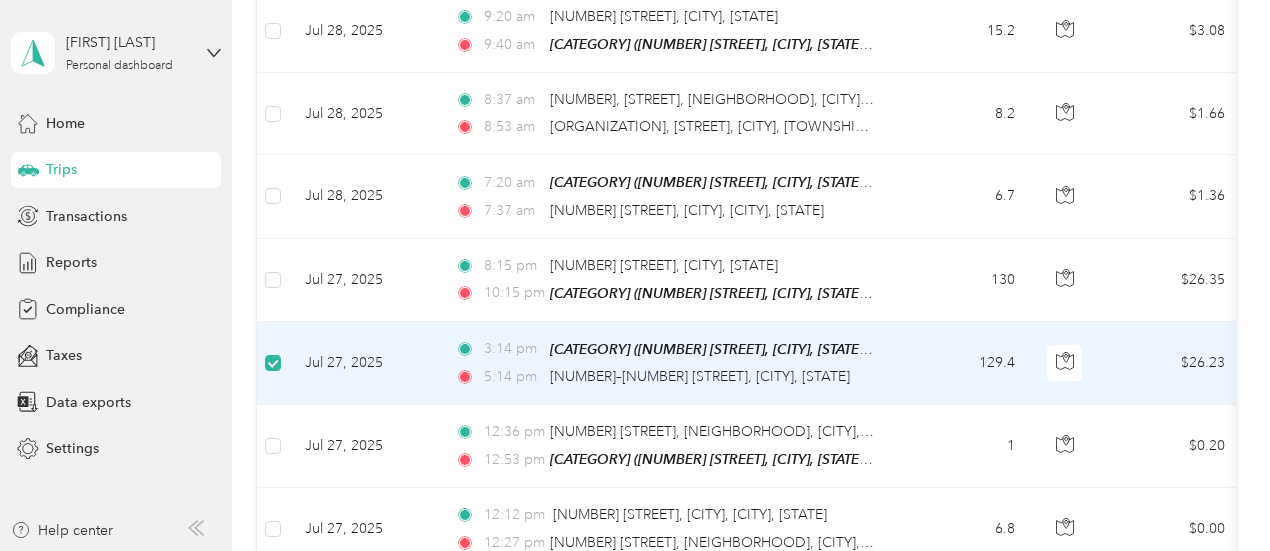 scroll, scrollTop: 3230, scrollLeft: 0, axis: vertical 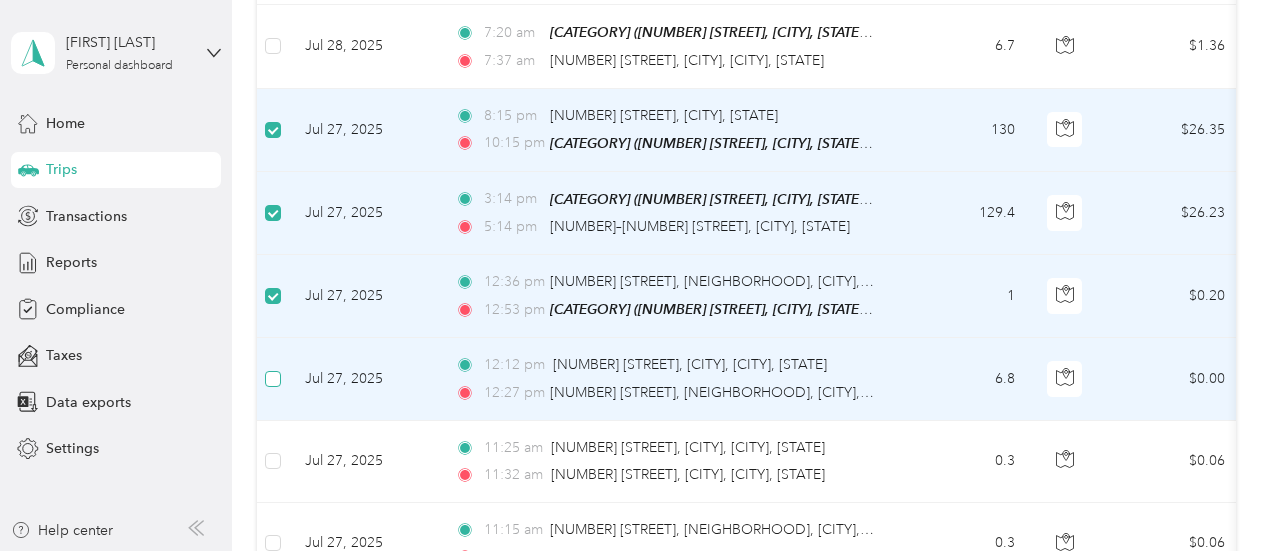 click at bounding box center (273, 379) 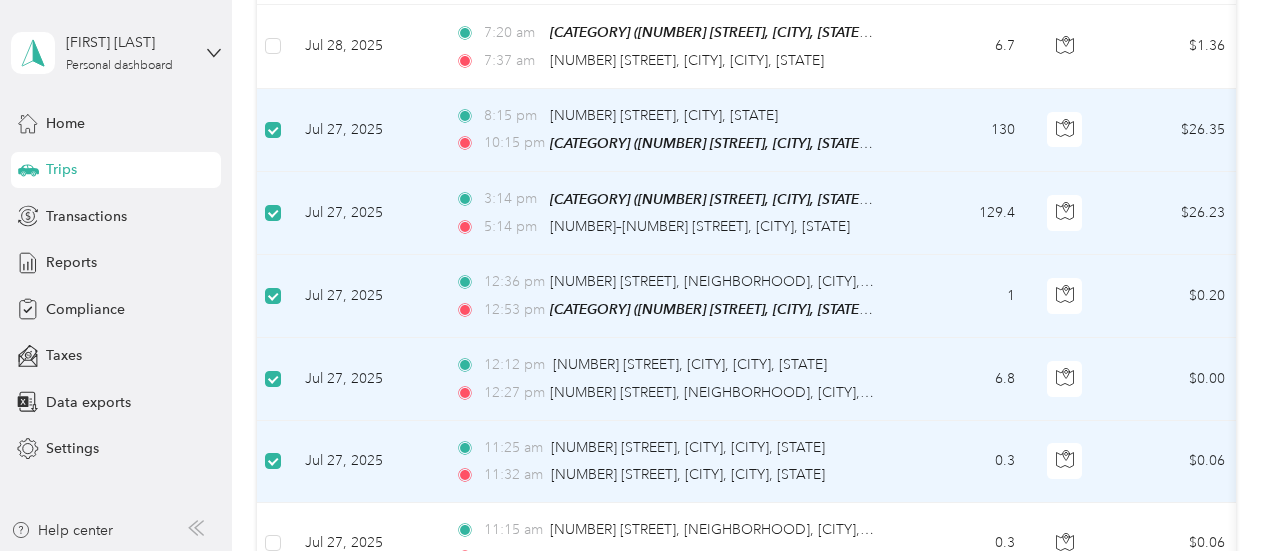 scroll, scrollTop: 3455, scrollLeft: 0, axis: vertical 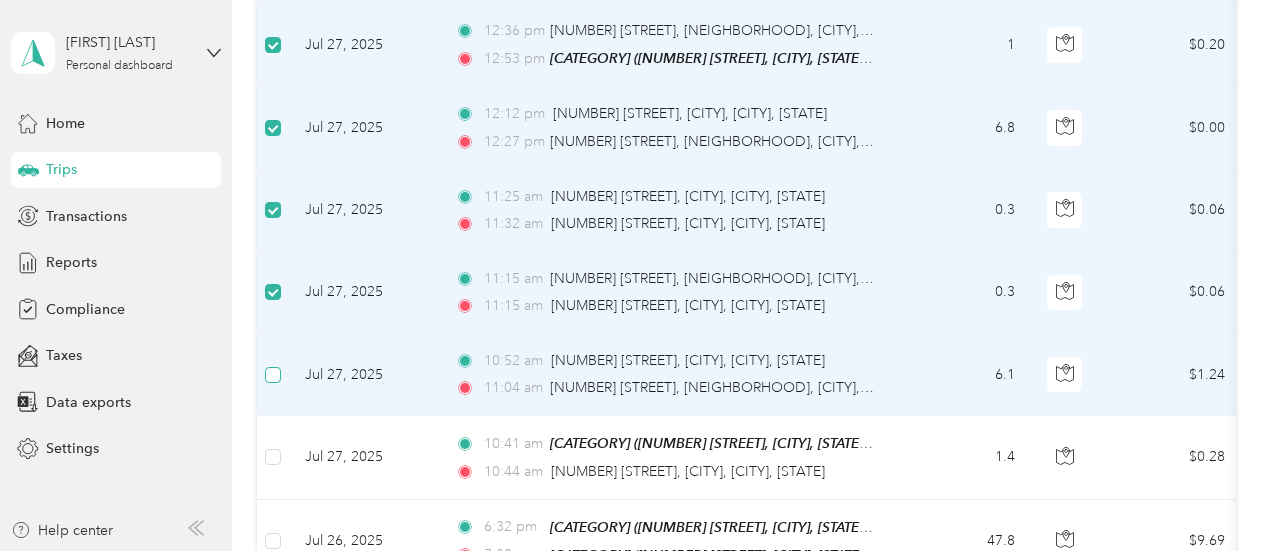 click at bounding box center (273, 375) 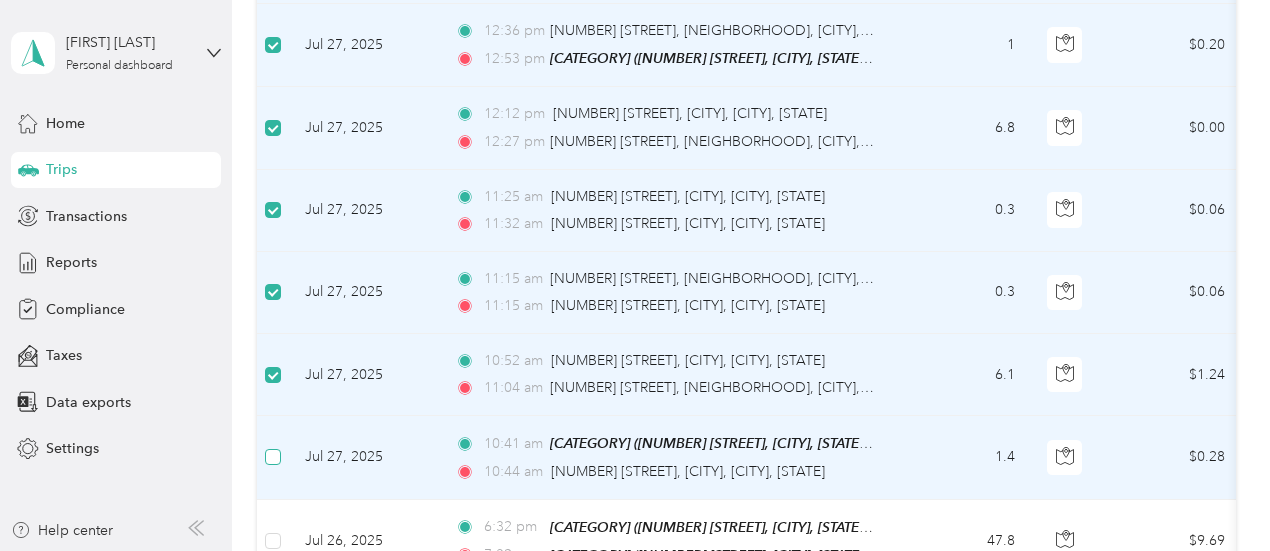 click at bounding box center (273, 457) 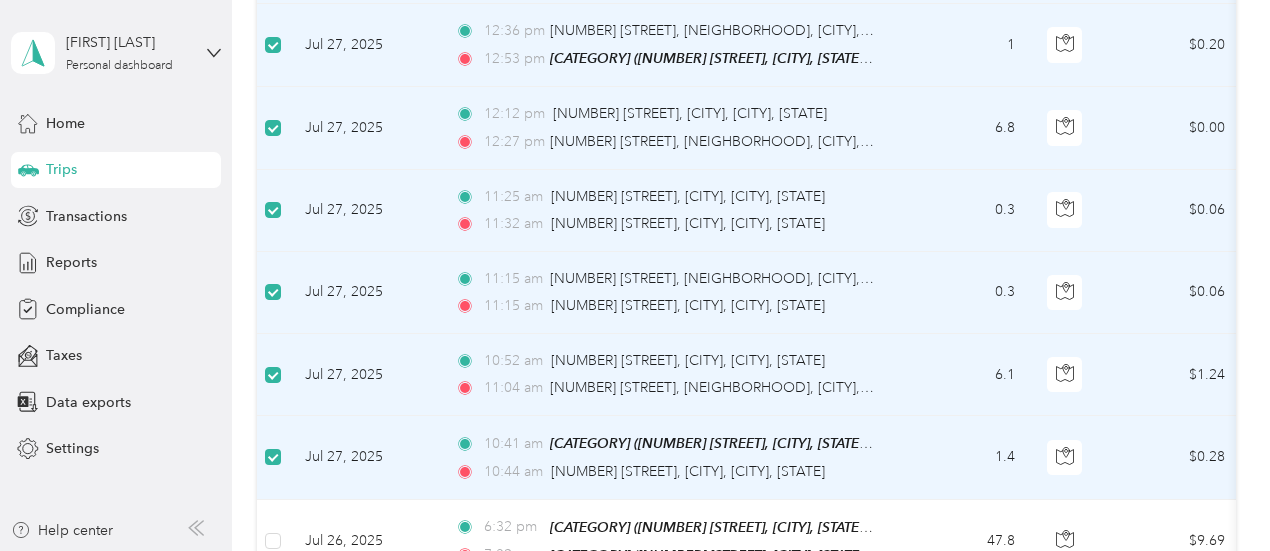 scroll, scrollTop: 3804, scrollLeft: 0, axis: vertical 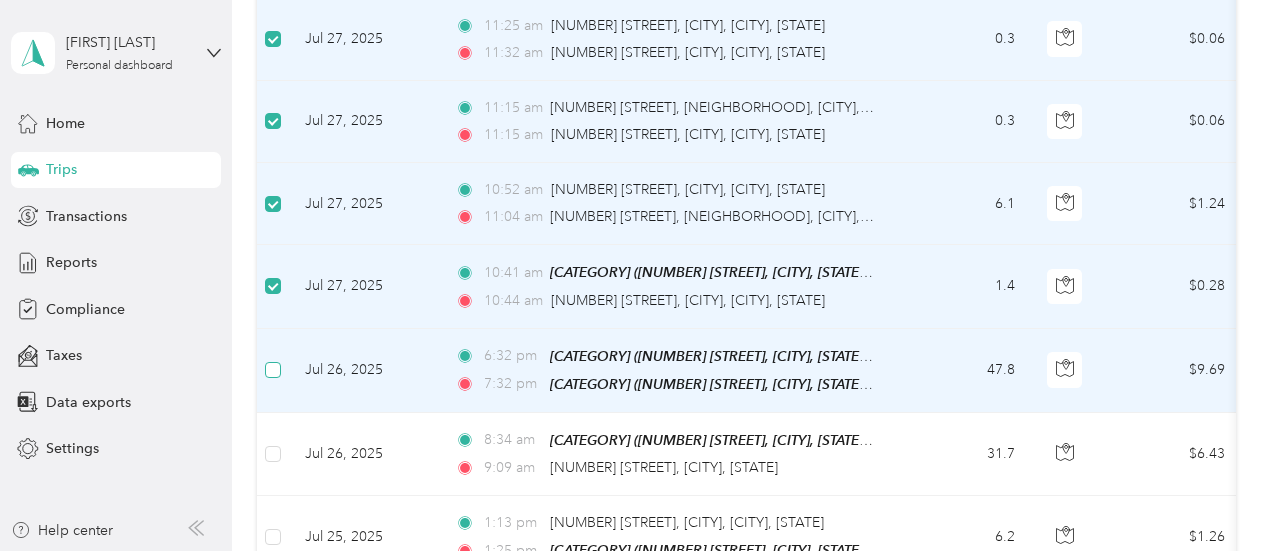 click at bounding box center (273, 370) 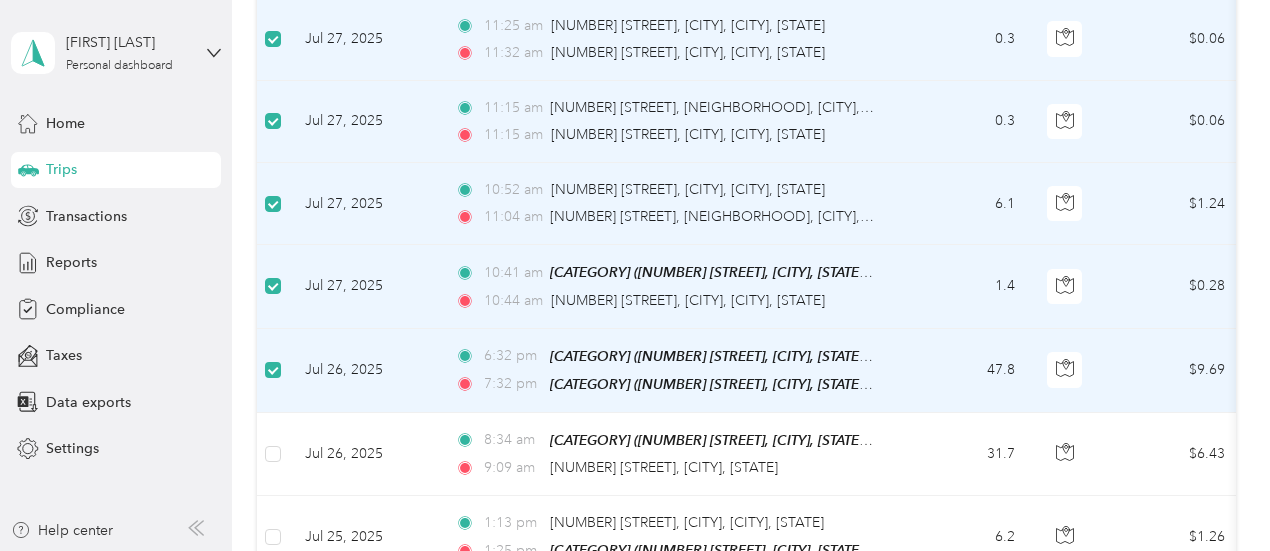 click at bounding box center [273, 370] 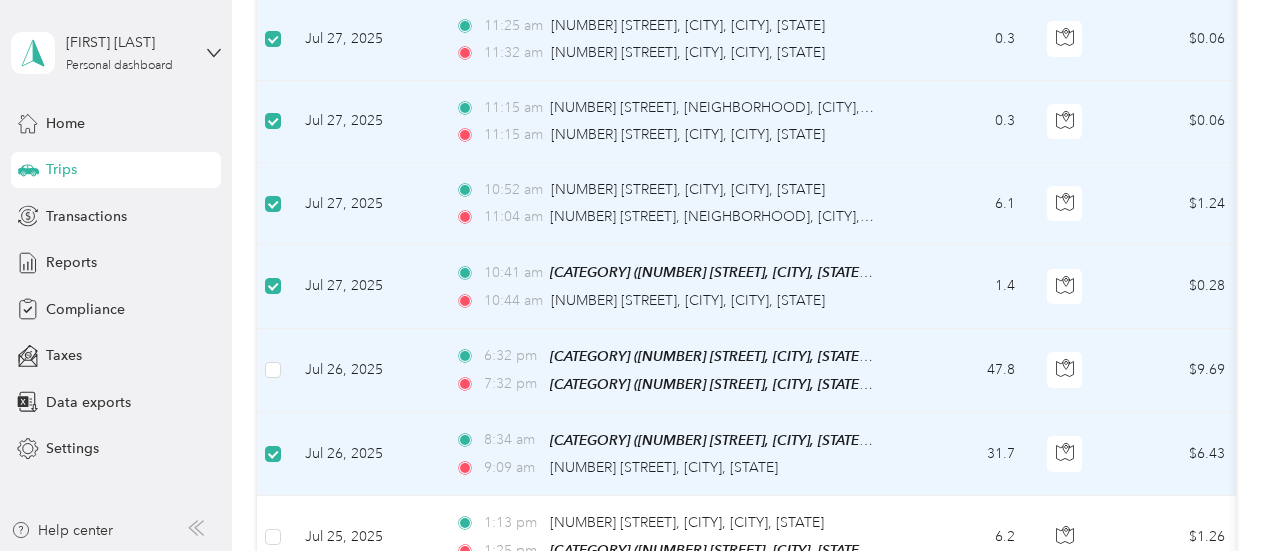 click at bounding box center (273, 371) 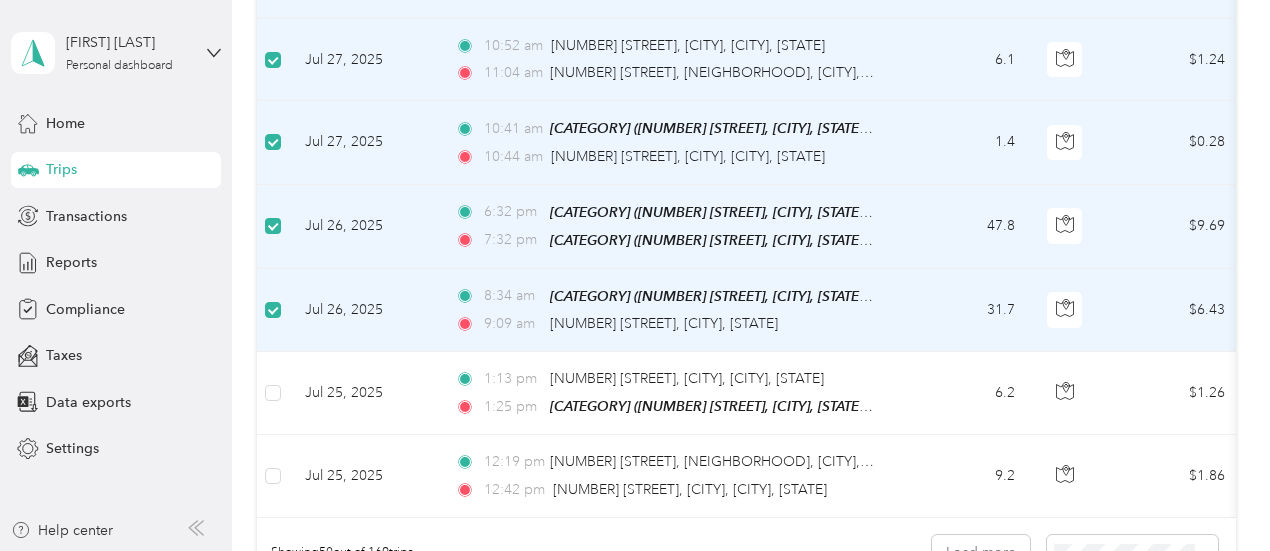 scroll, scrollTop: 3953, scrollLeft: 0, axis: vertical 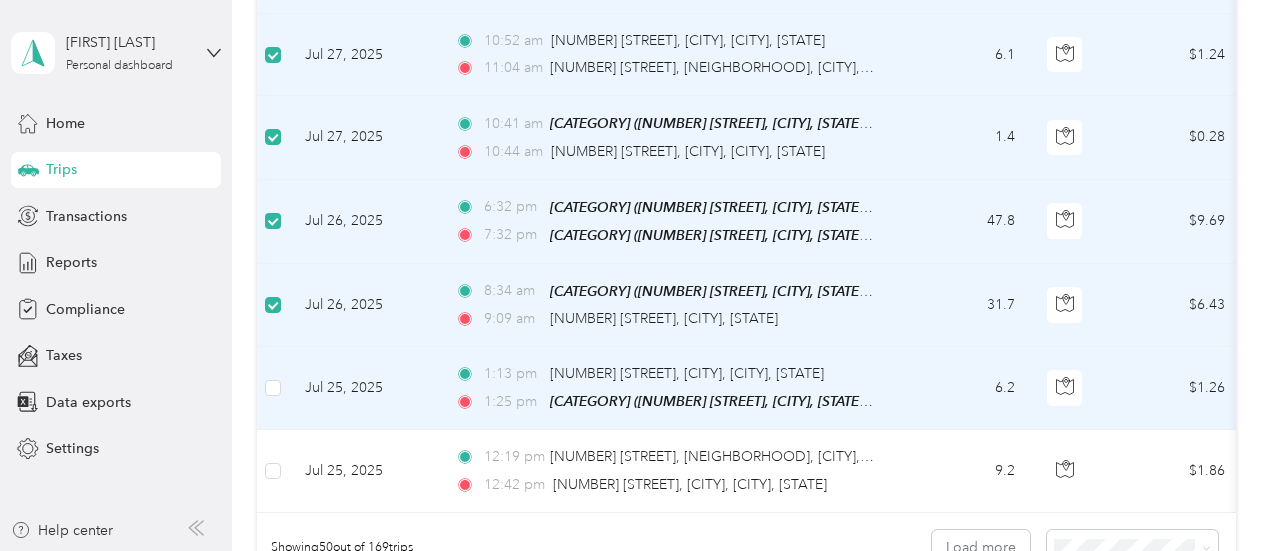 click at bounding box center [273, 388] 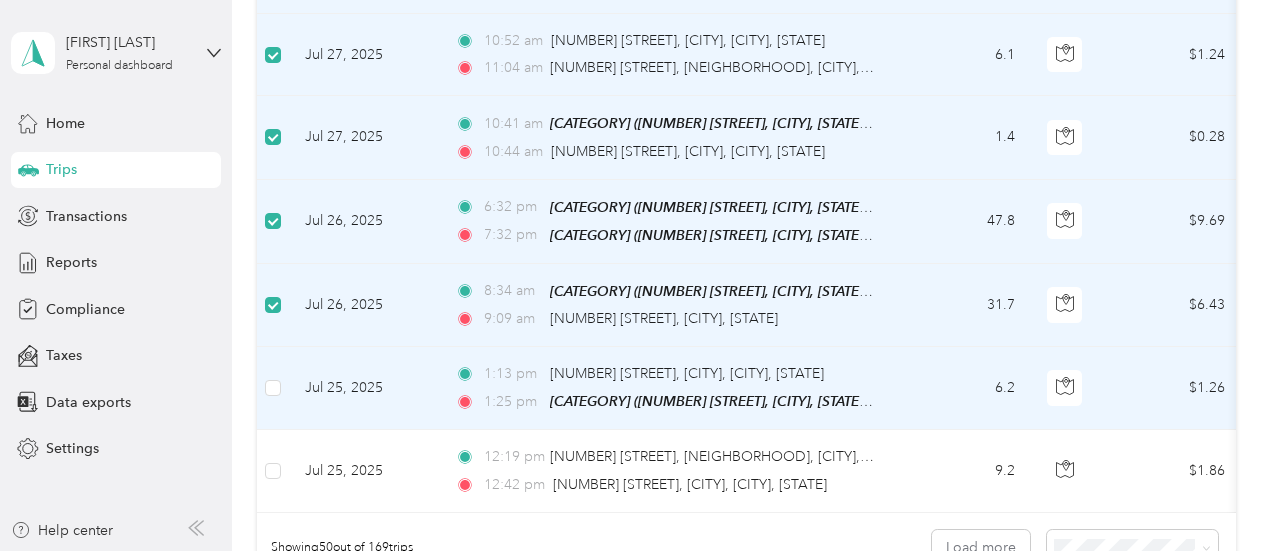 click on "Jul 25, 2025" at bounding box center (364, 388) 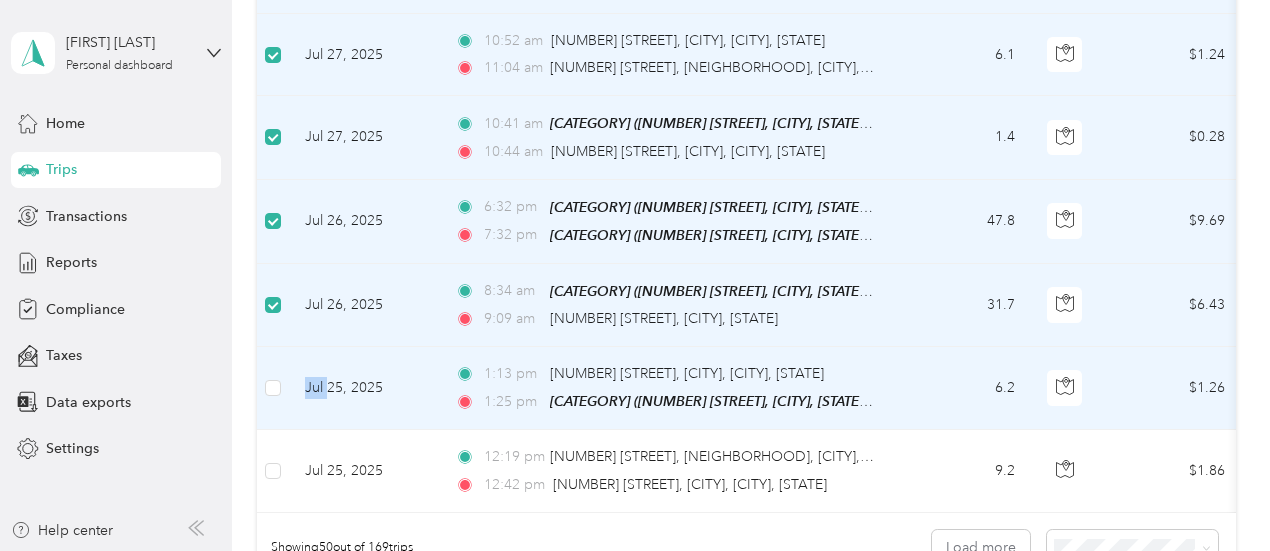 click on "Jul 25, 2025" at bounding box center (364, 388) 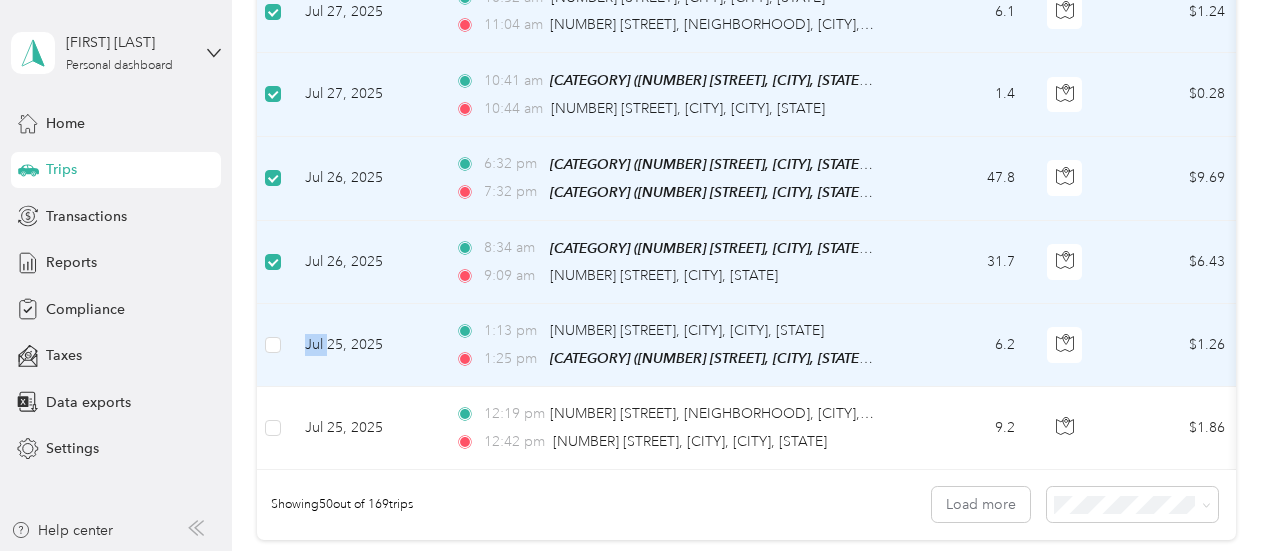 scroll, scrollTop: 3997, scrollLeft: 0, axis: vertical 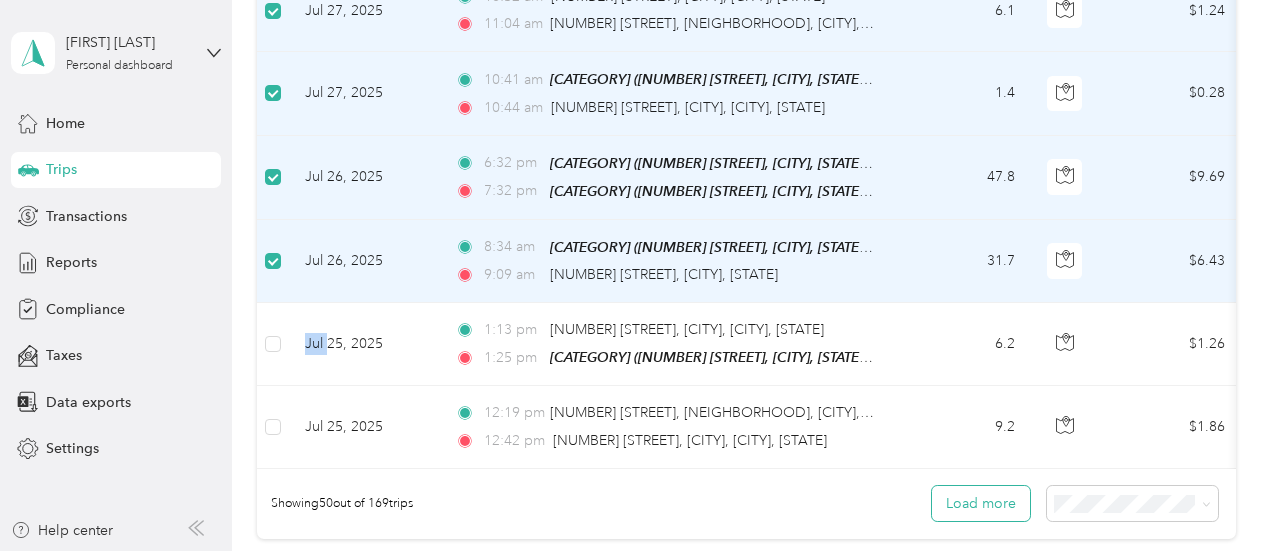 click on "Load more" at bounding box center (981, 503) 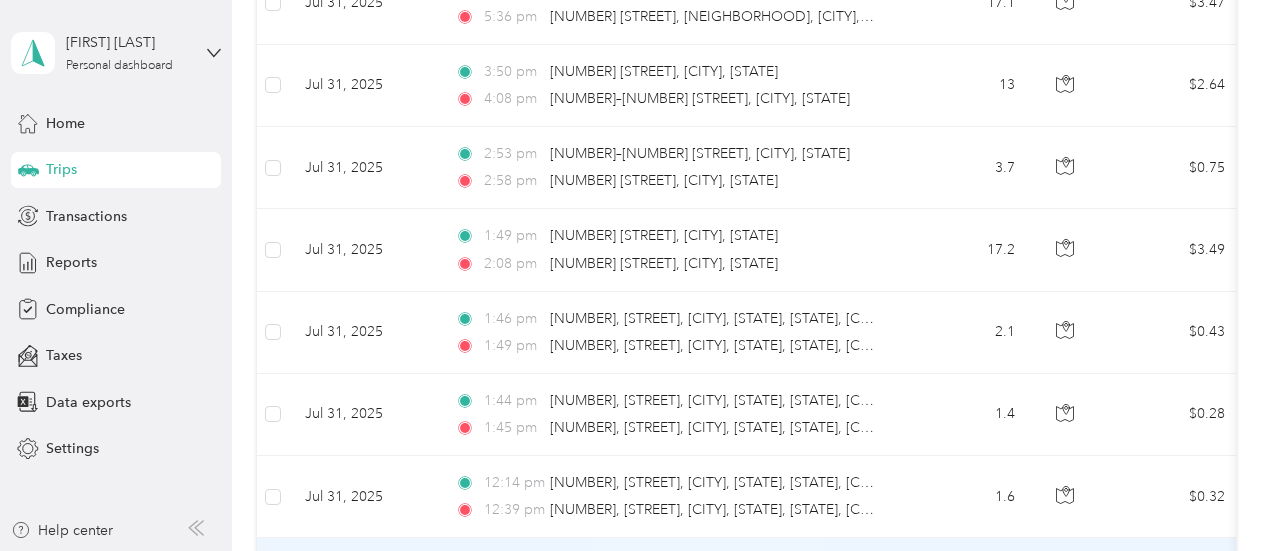 scroll, scrollTop: 0, scrollLeft: 0, axis: both 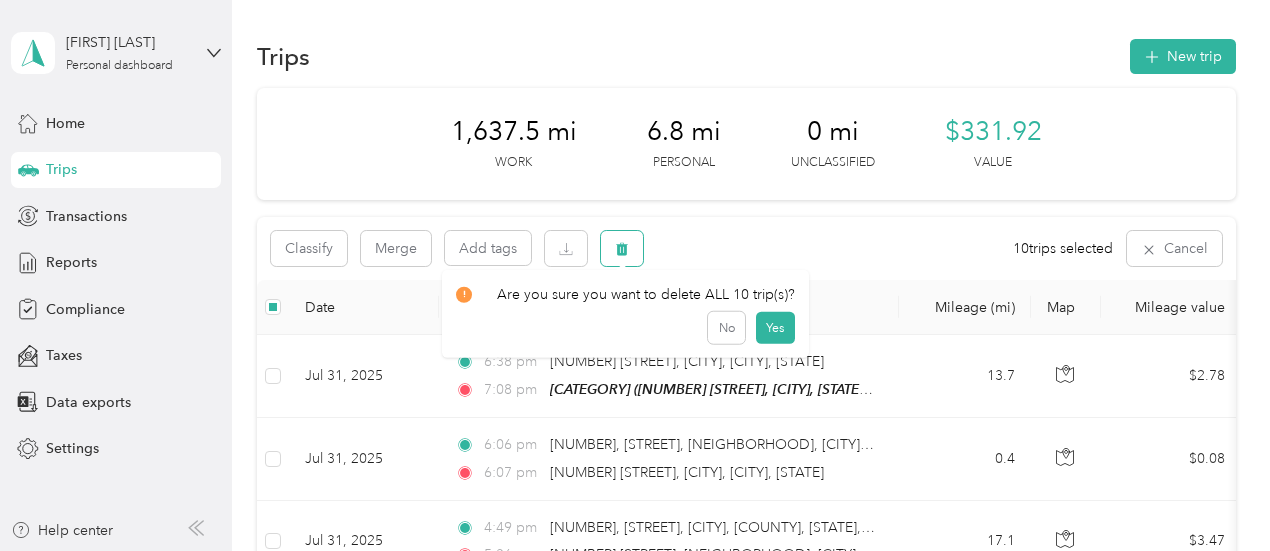 click at bounding box center [622, 248] 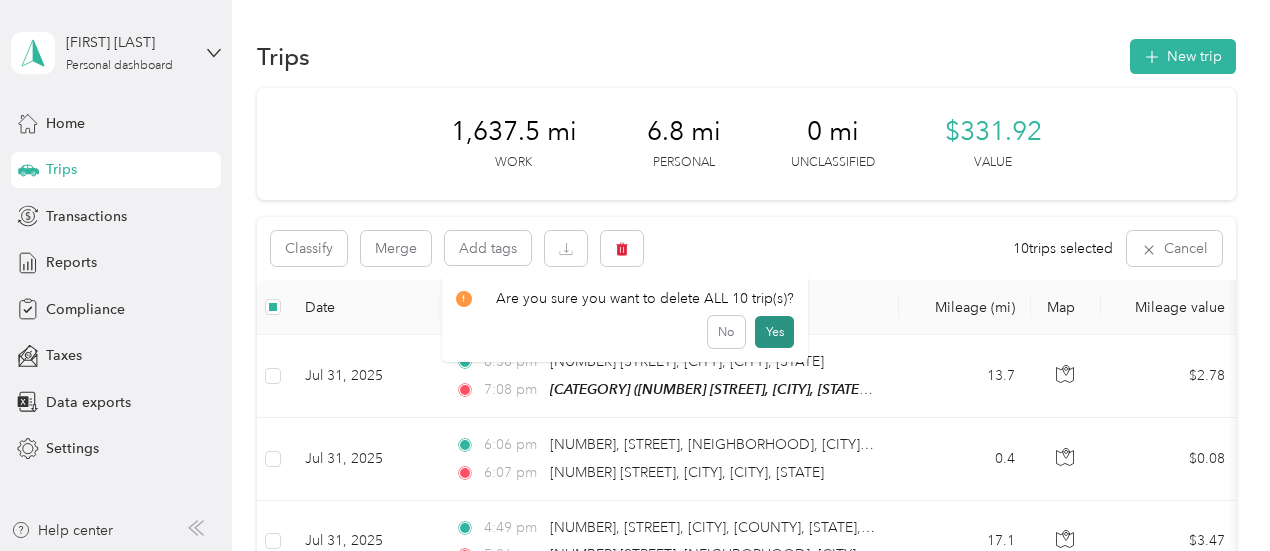 click on "Yes" at bounding box center [774, 332] 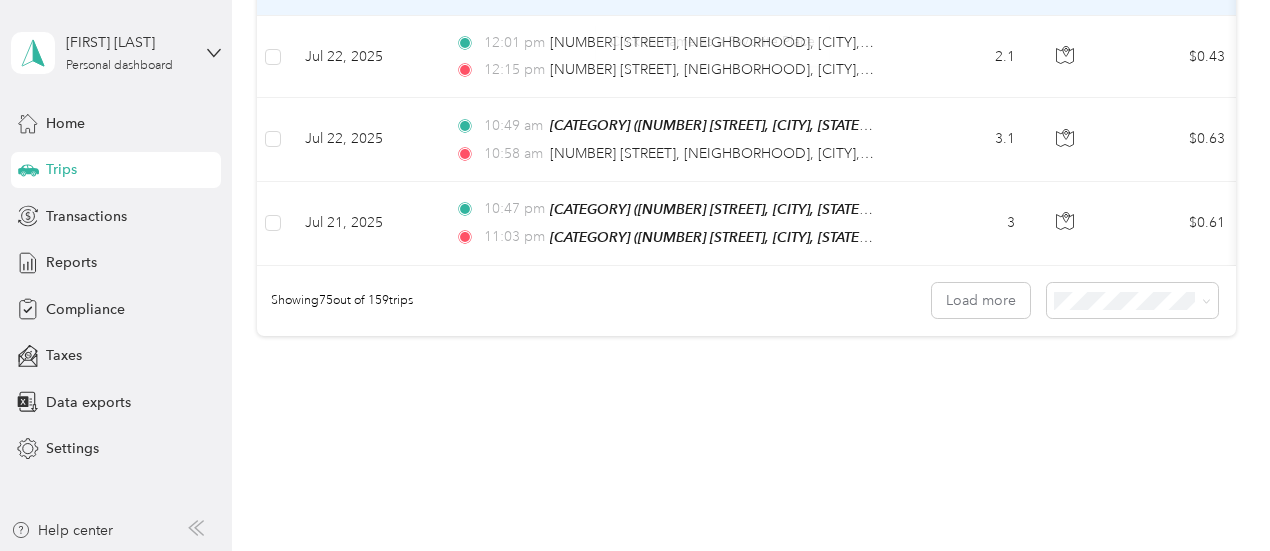 scroll, scrollTop: 6290, scrollLeft: 0, axis: vertical 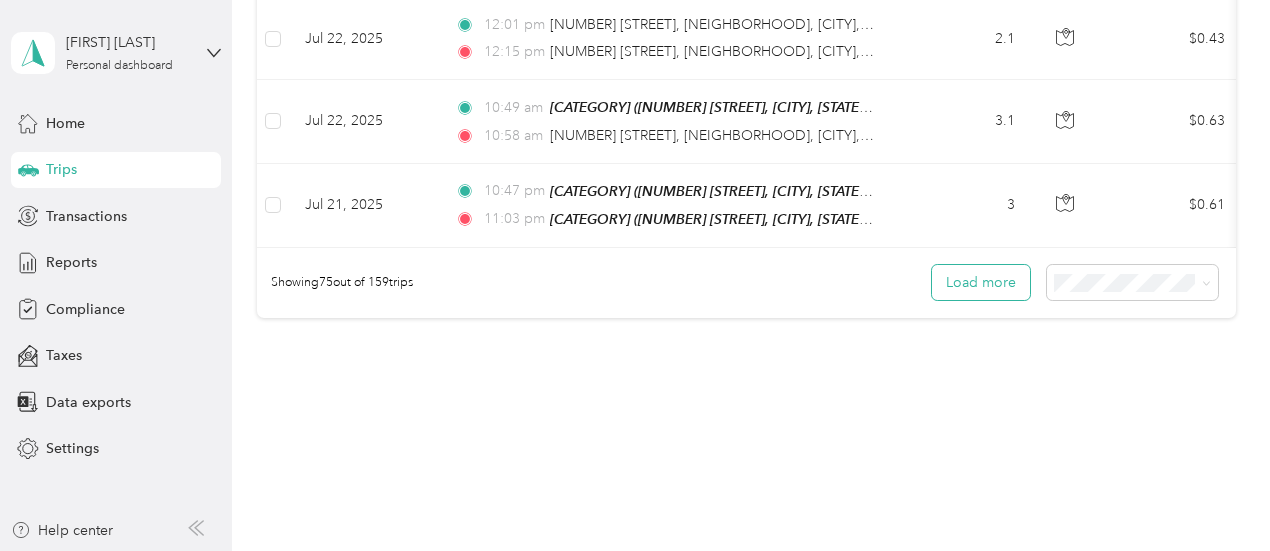 click on "Load more" at bounding box center [981, 282] 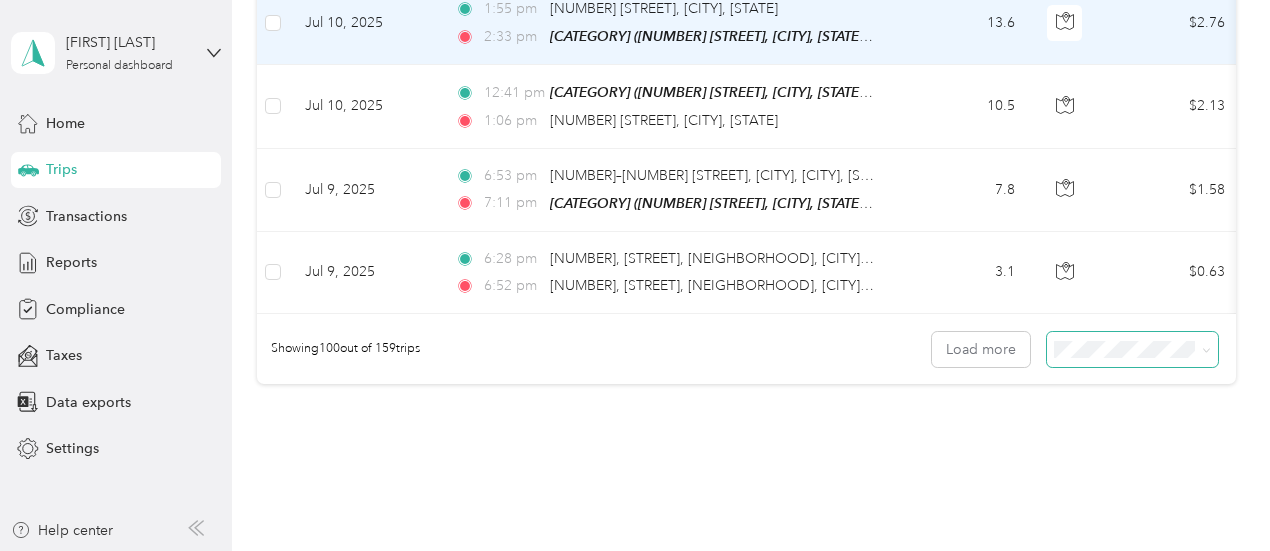 scroll, scrollTop: 8298, scrollLeft: 0, axis: vertical 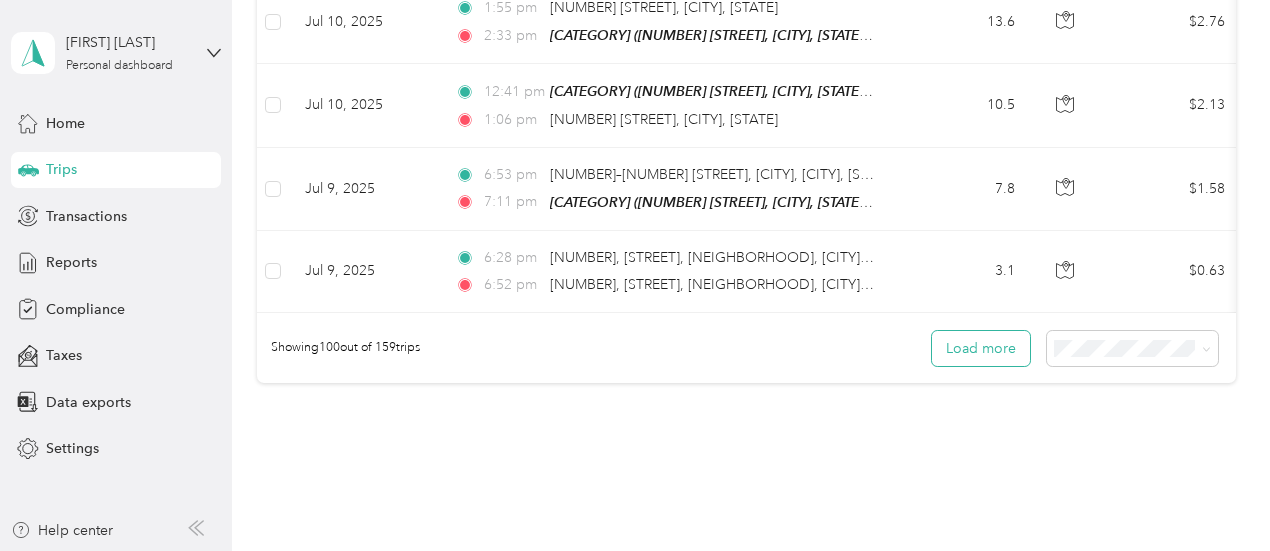 click on "Load more" at bounding box center (981, 348) 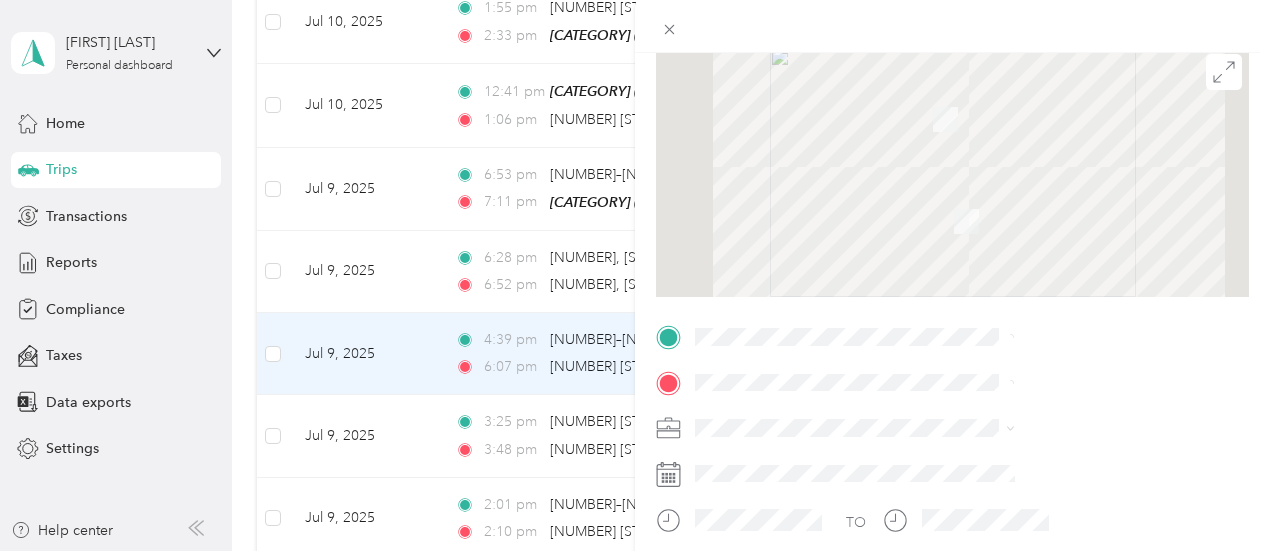 scroll, scrollTop: 158, scrollLeft: 0, axis: vertical 